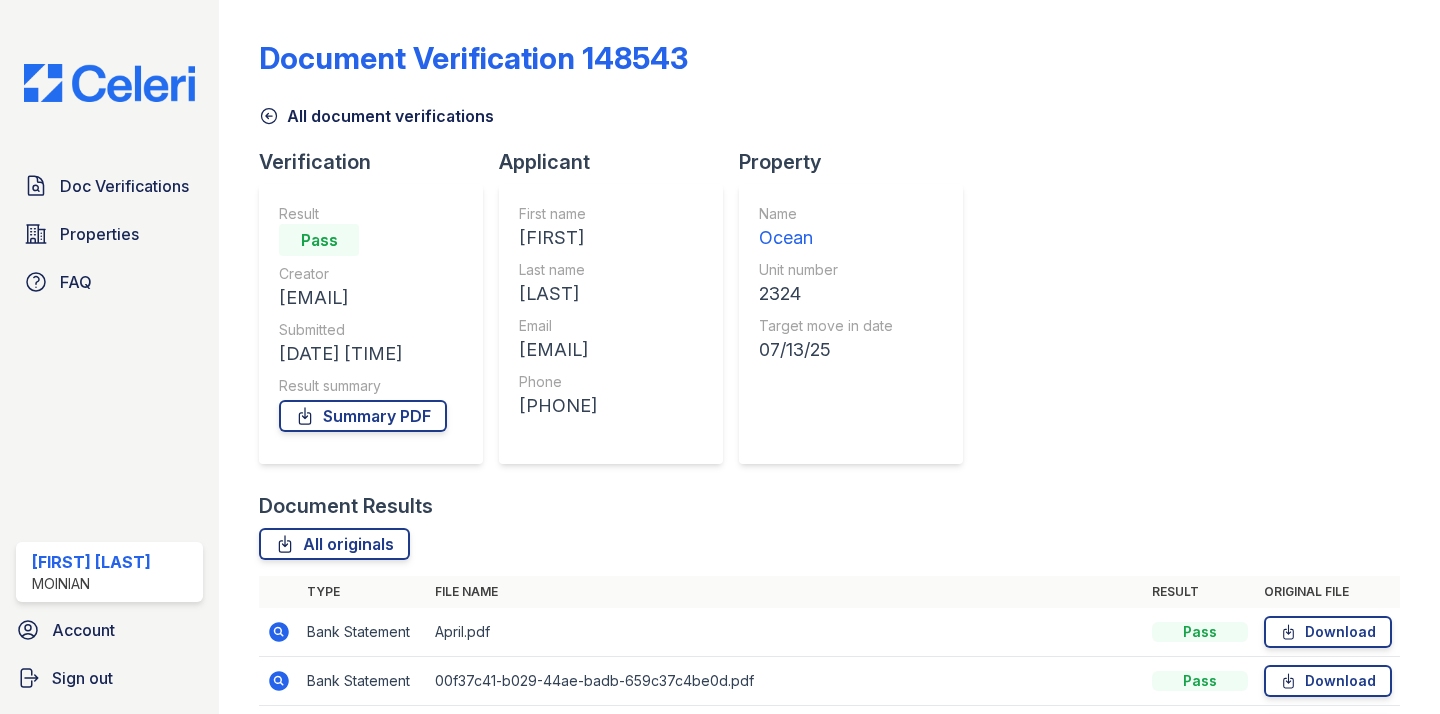 scroll, scrollTop: 0, scrollLeft: 0, axis: both 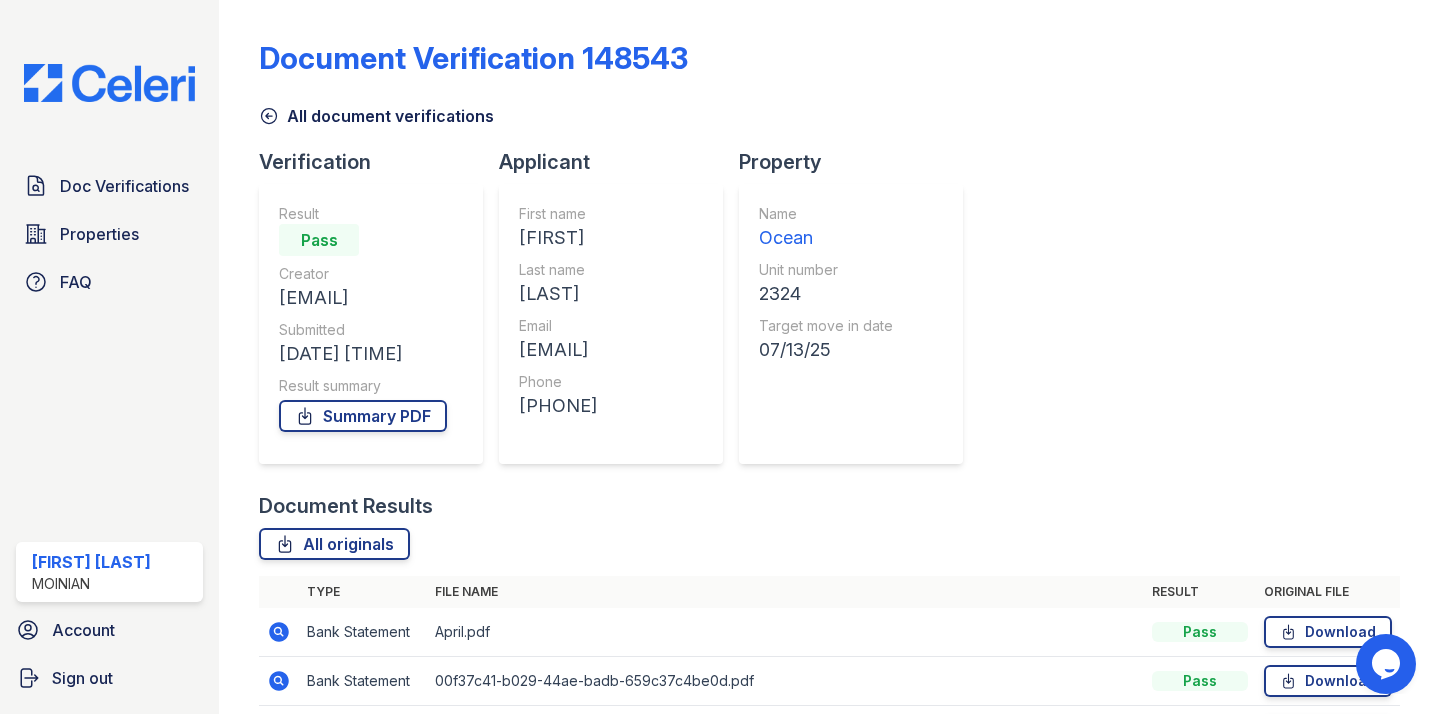 click at bounding box center [109, 83] 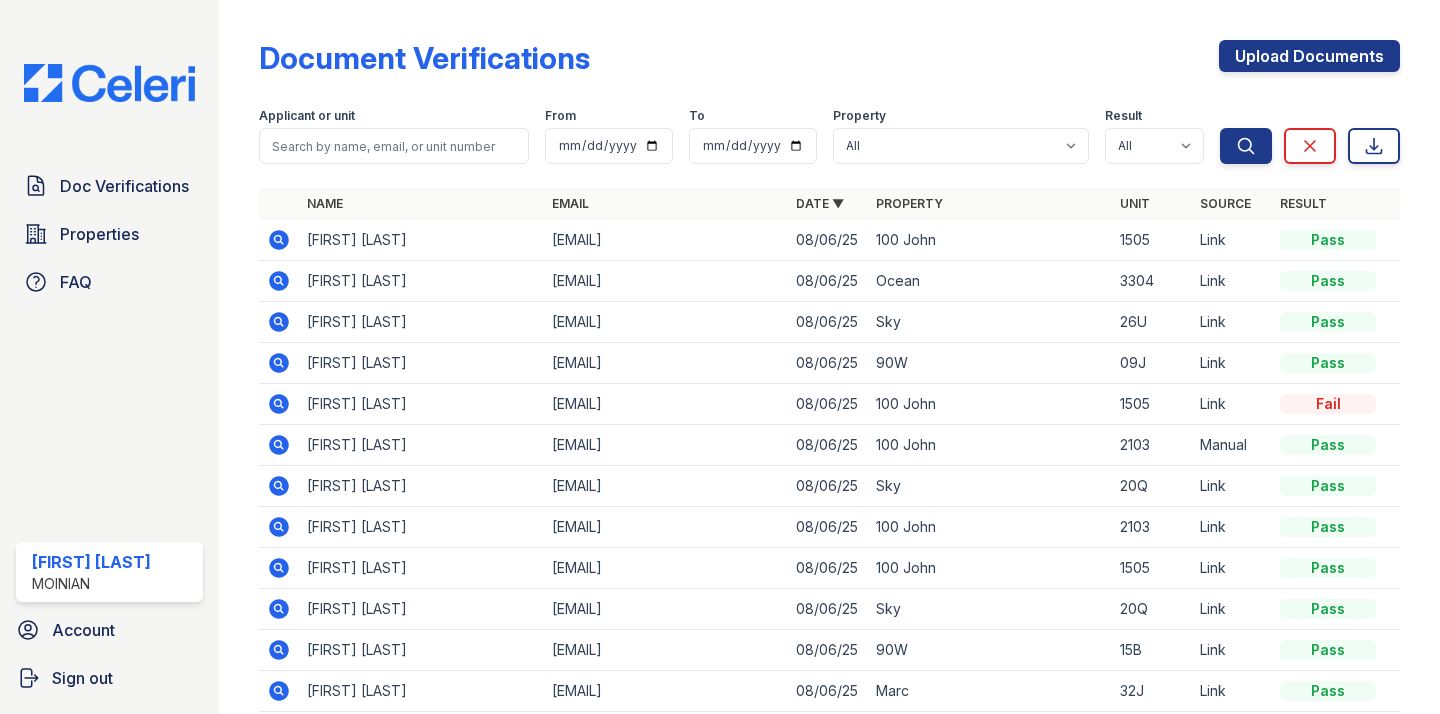 click 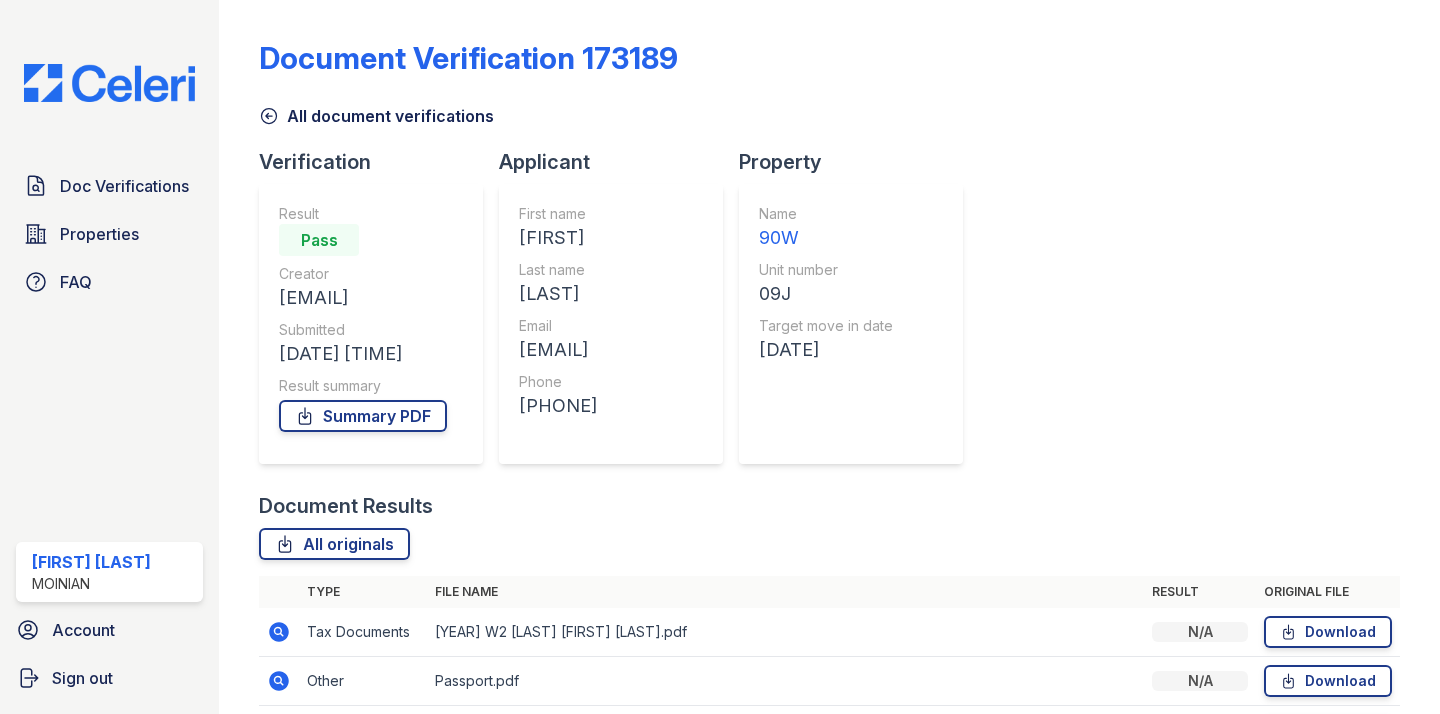 scroll, scrollTop: 0, scrollLeft: 0, axis: both 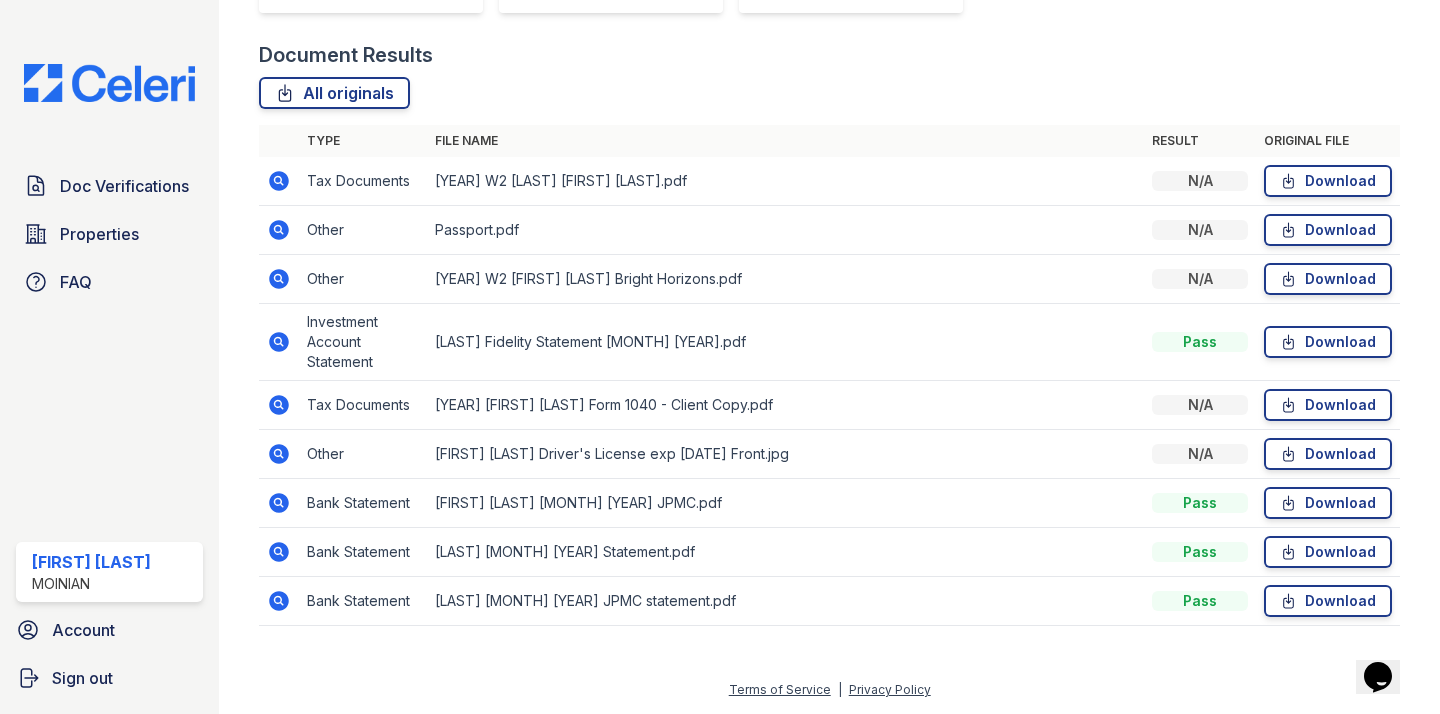 click 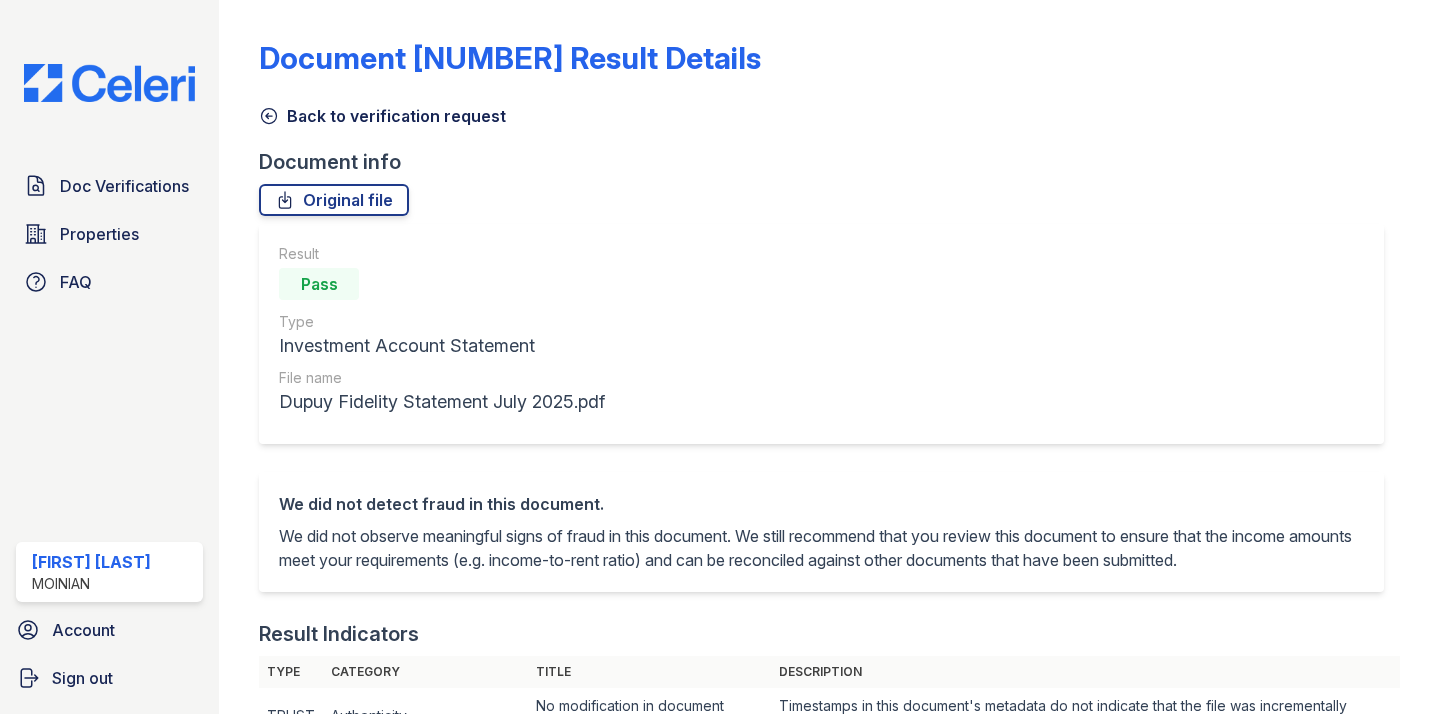 scroll, scrollTop: 0, scrollLeft: 0, axis: both 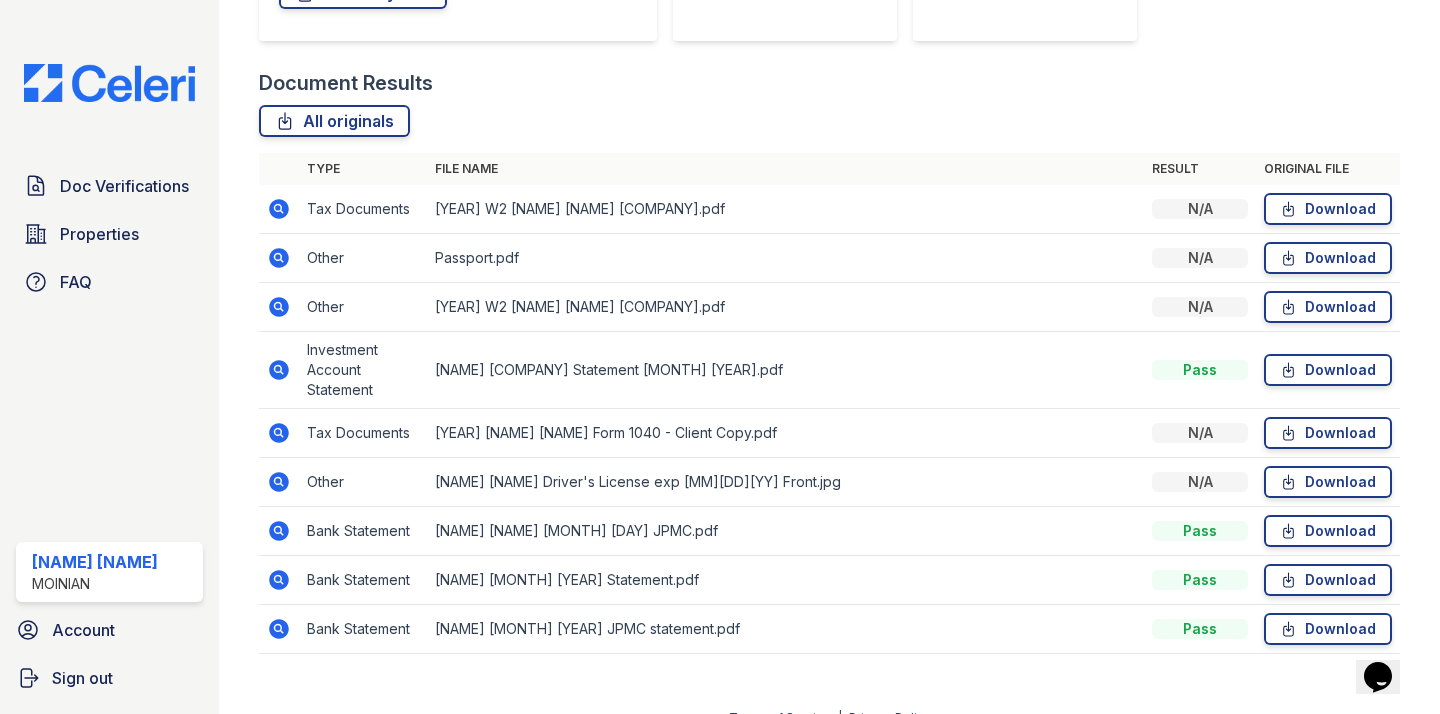 click 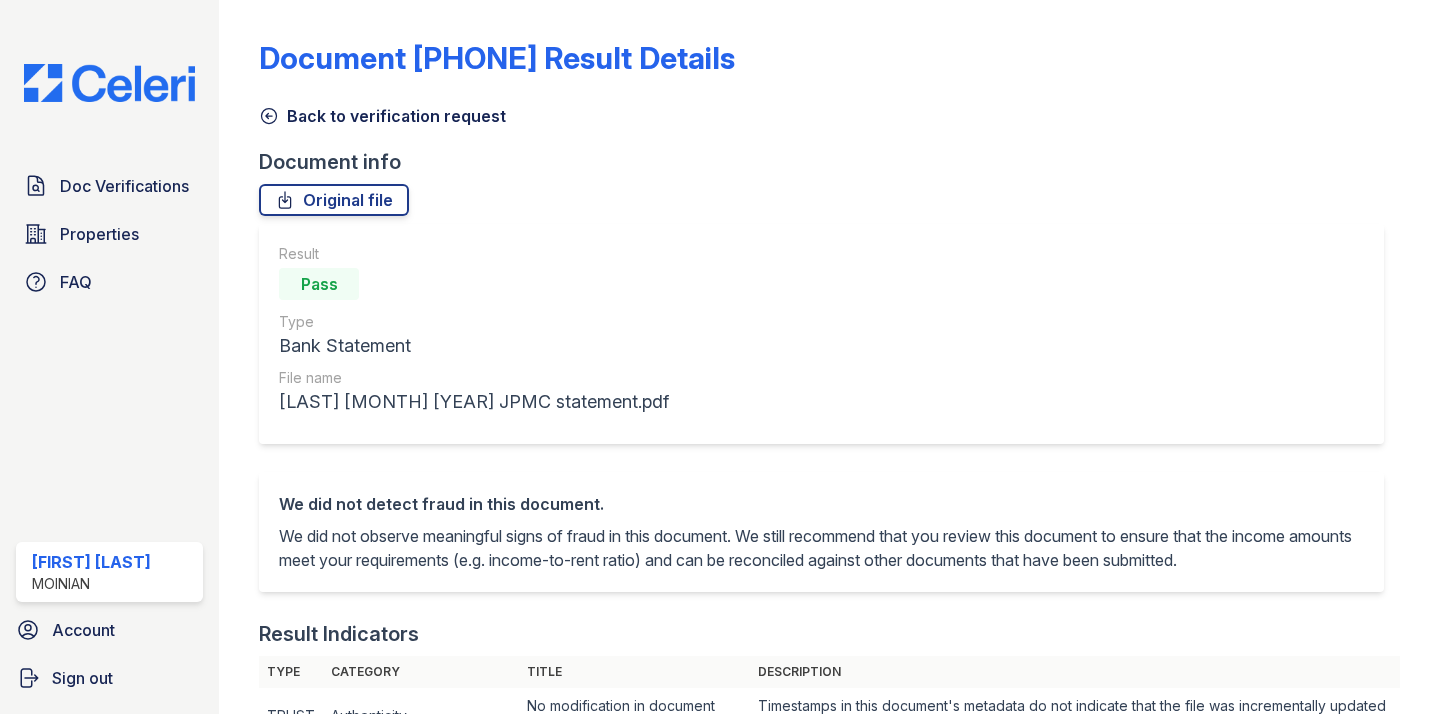 scroll, scrollTop: 0, scrollLeft: 0, axis: both 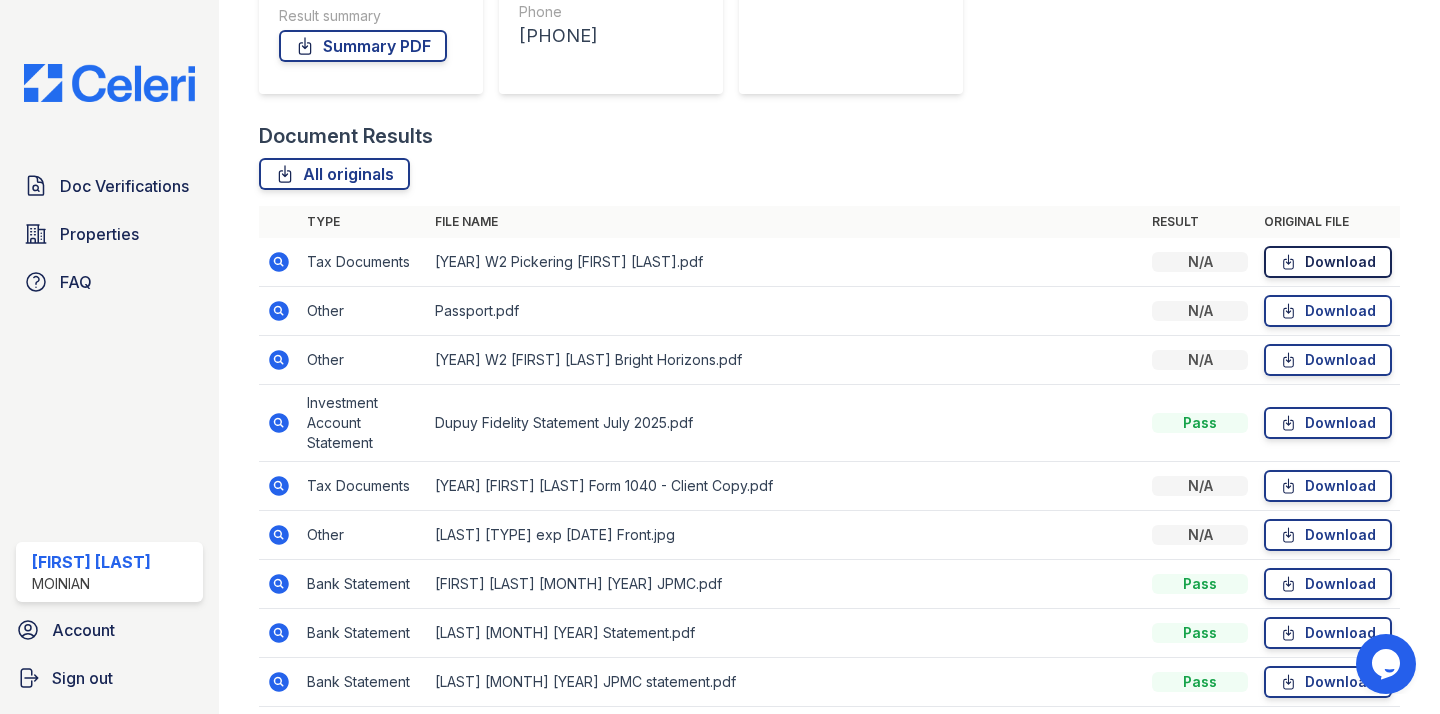 click on "Download" at bounding box center [1328, 262] 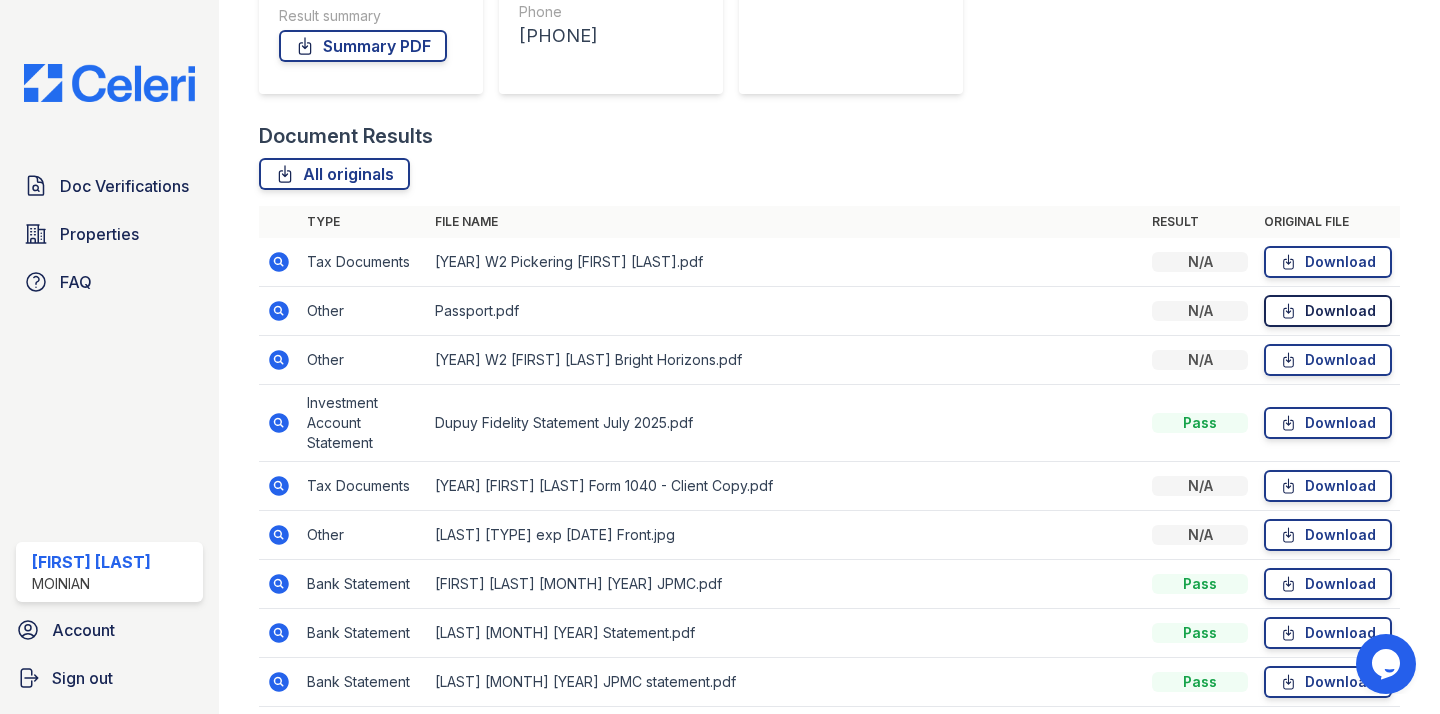 click on "Download" at bounding box center (1328, 311) 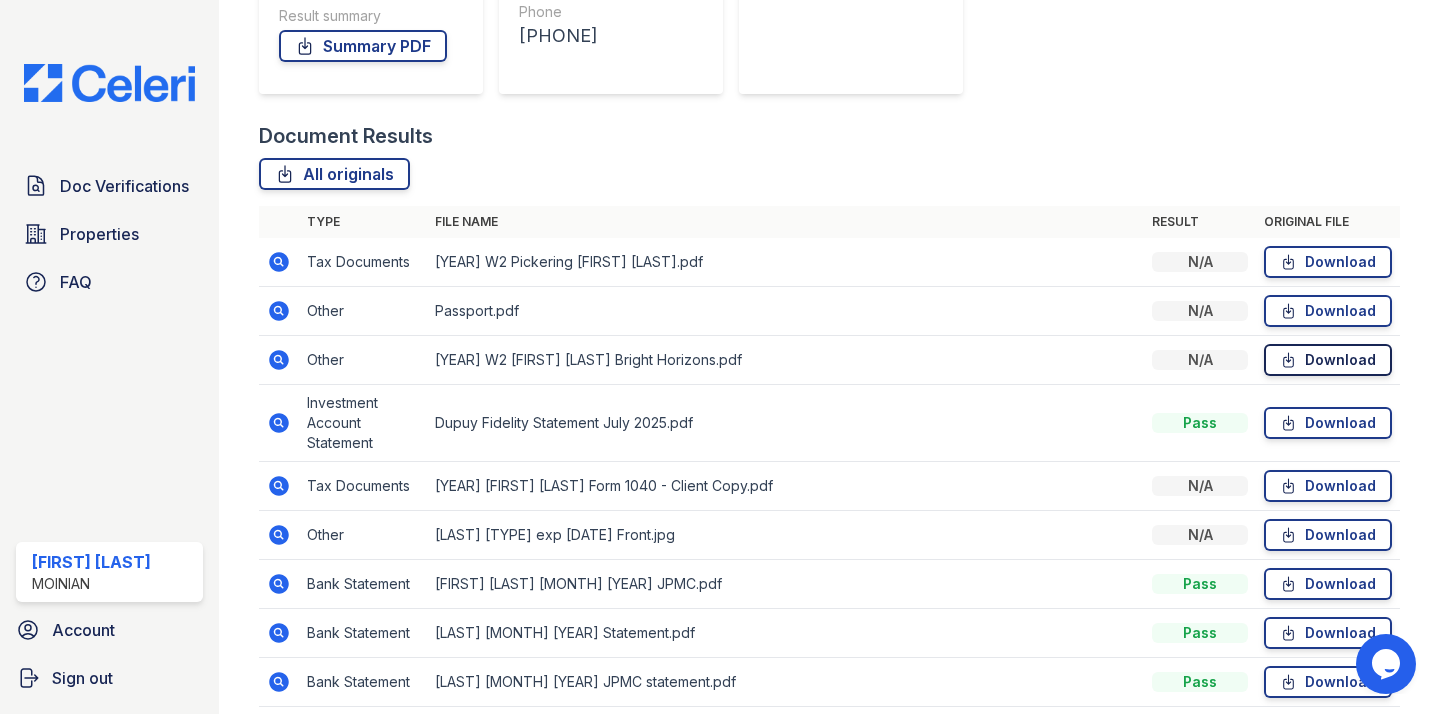 click on "Download" at bounding box center (1328, 360) 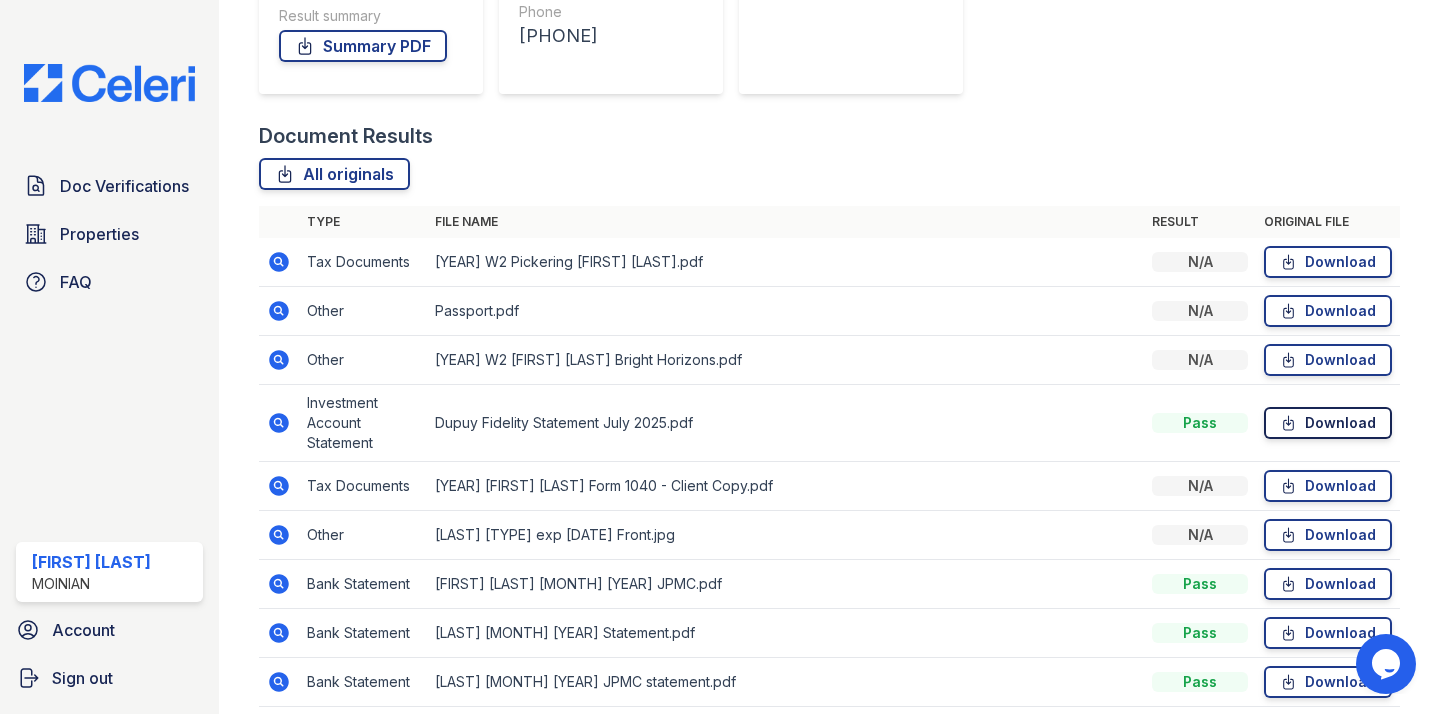 click on "Download" at bounding box center (1328, 423) 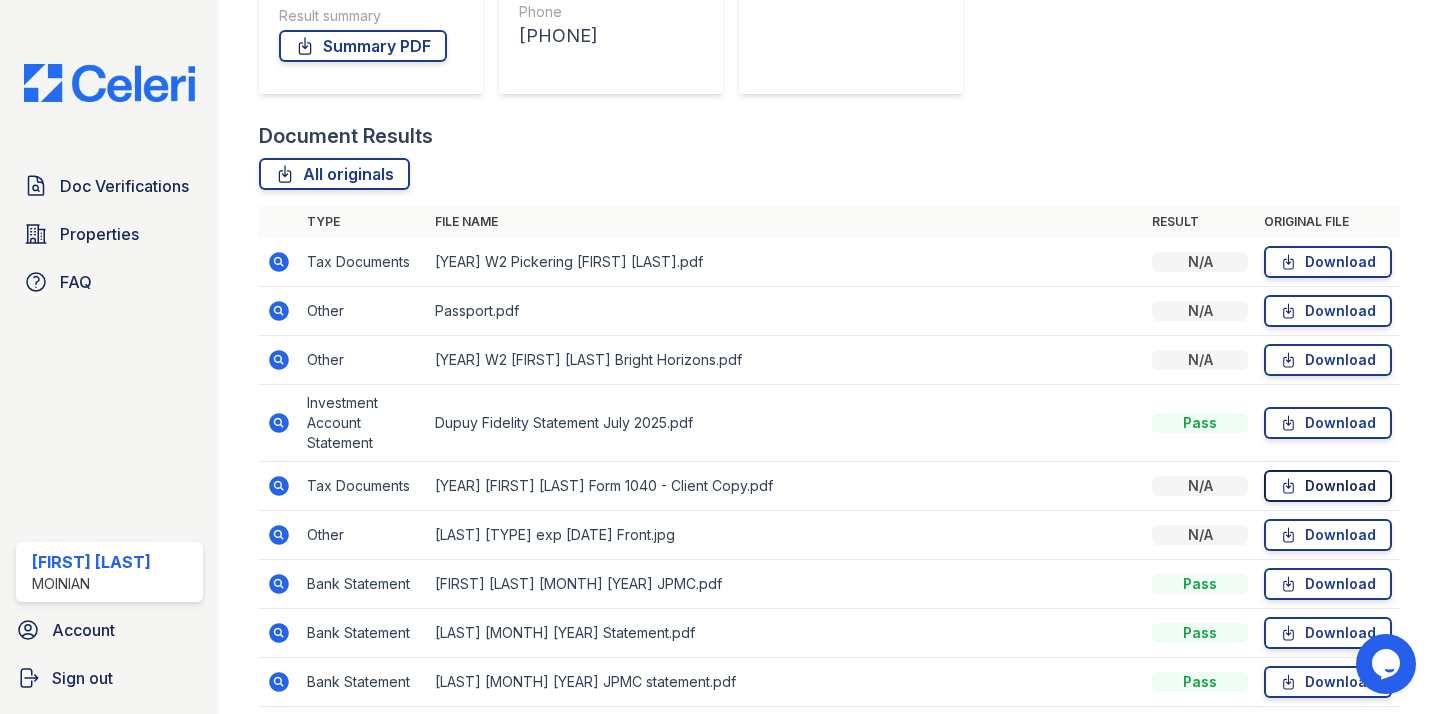 click on "Download" at bounding box center (1328, 486) 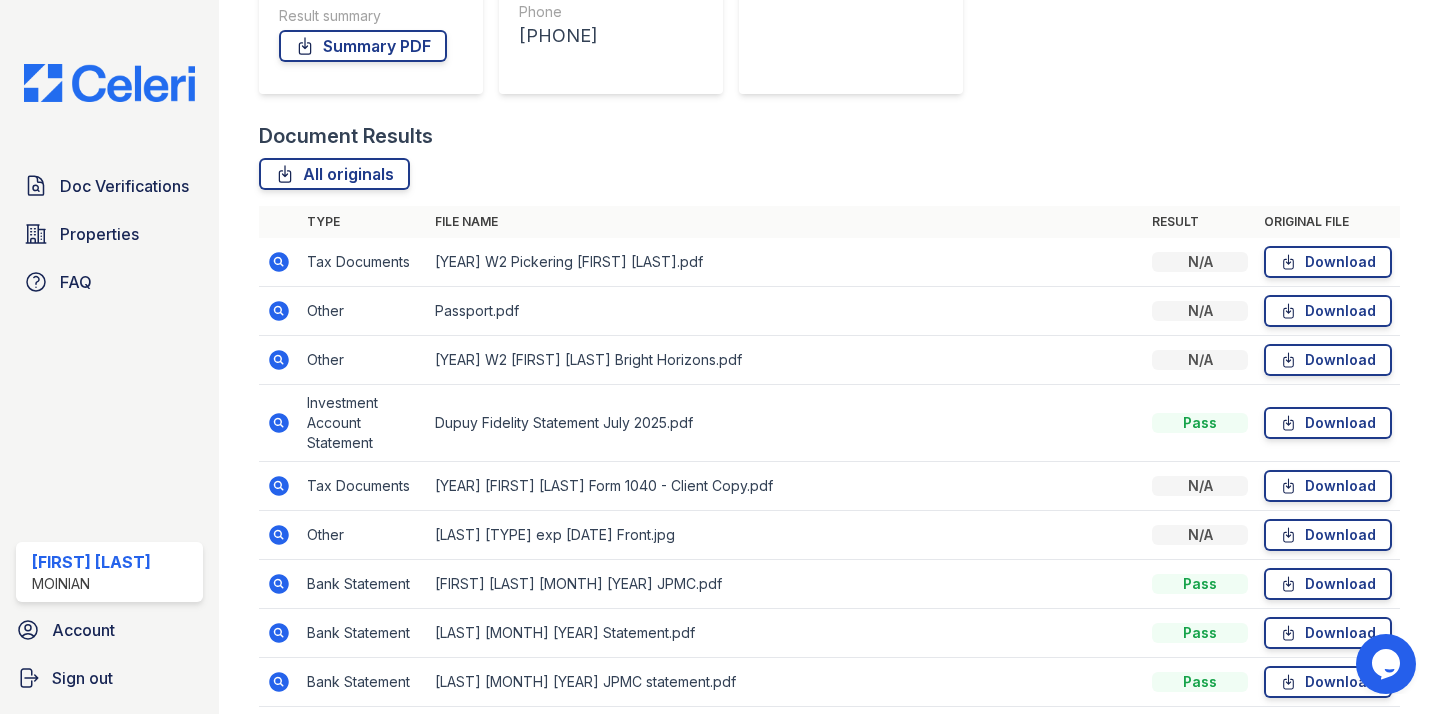 click on "Download" at bounding box center (1328, 535) 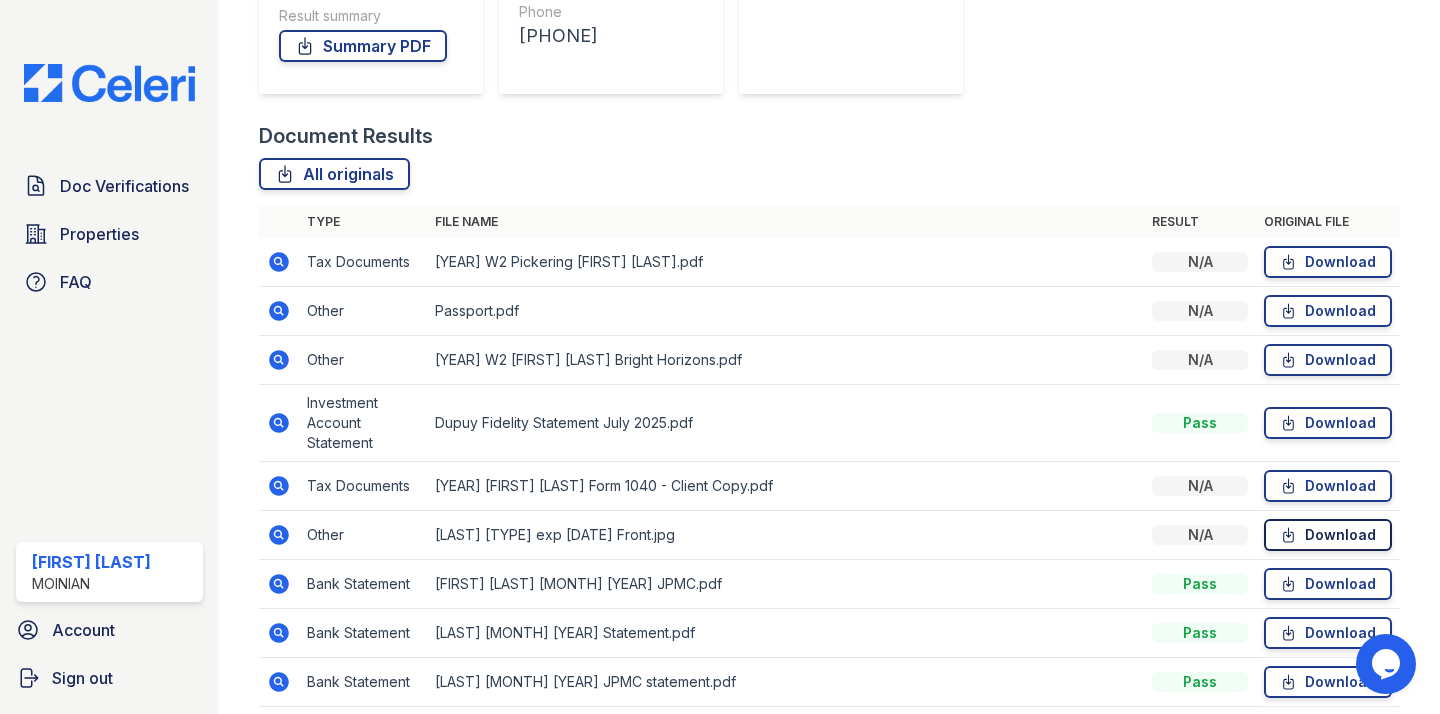click on "Download" at bounding box center [1328, 535] 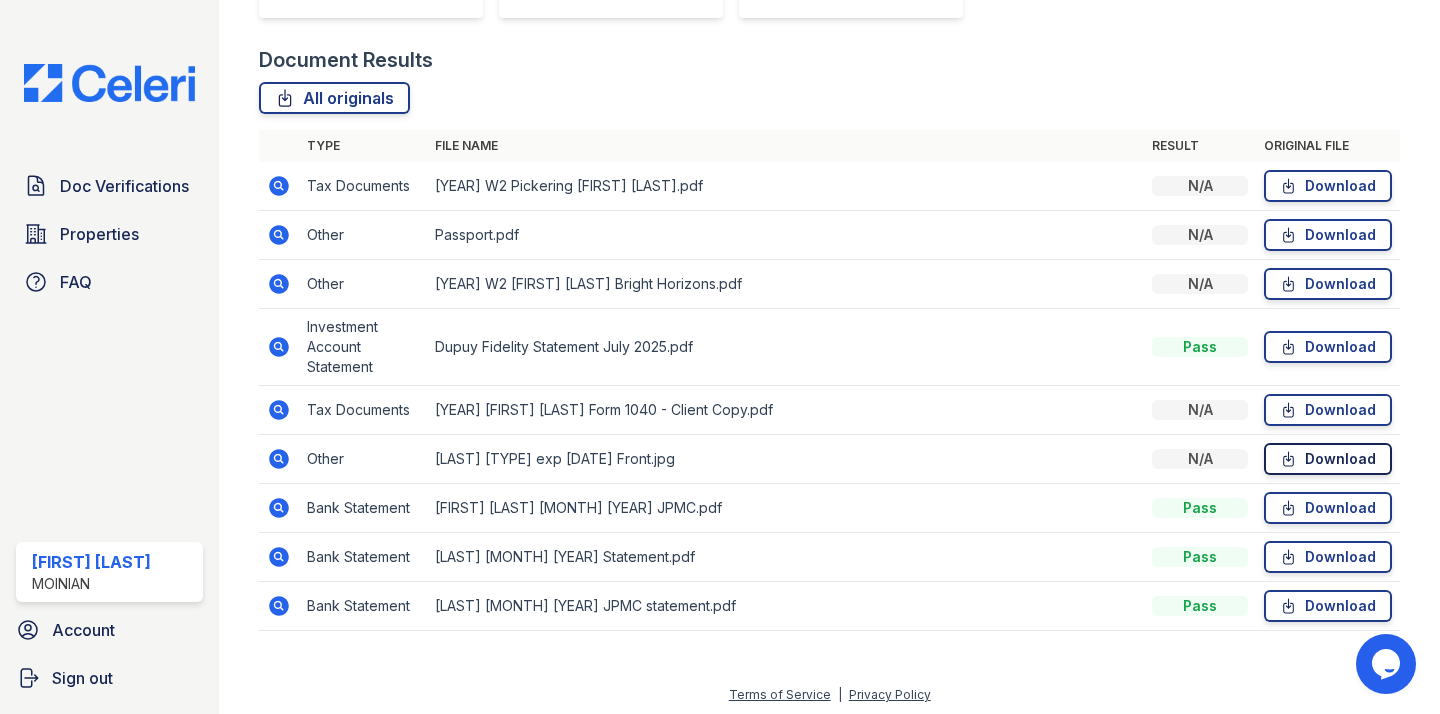 scroll, scrollTop: 451, scrollLeft: 0, axis: vertical 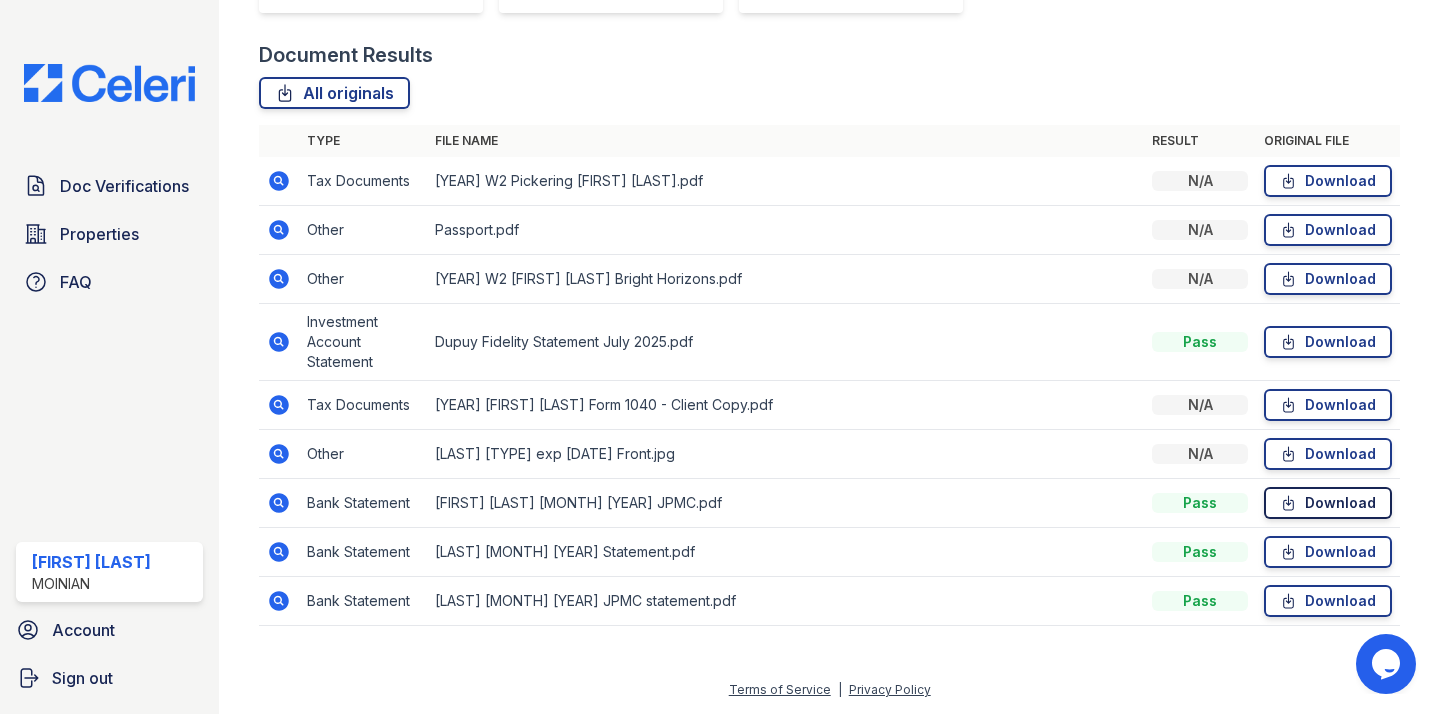 click on "Download" at bounding box center (1328, 503) 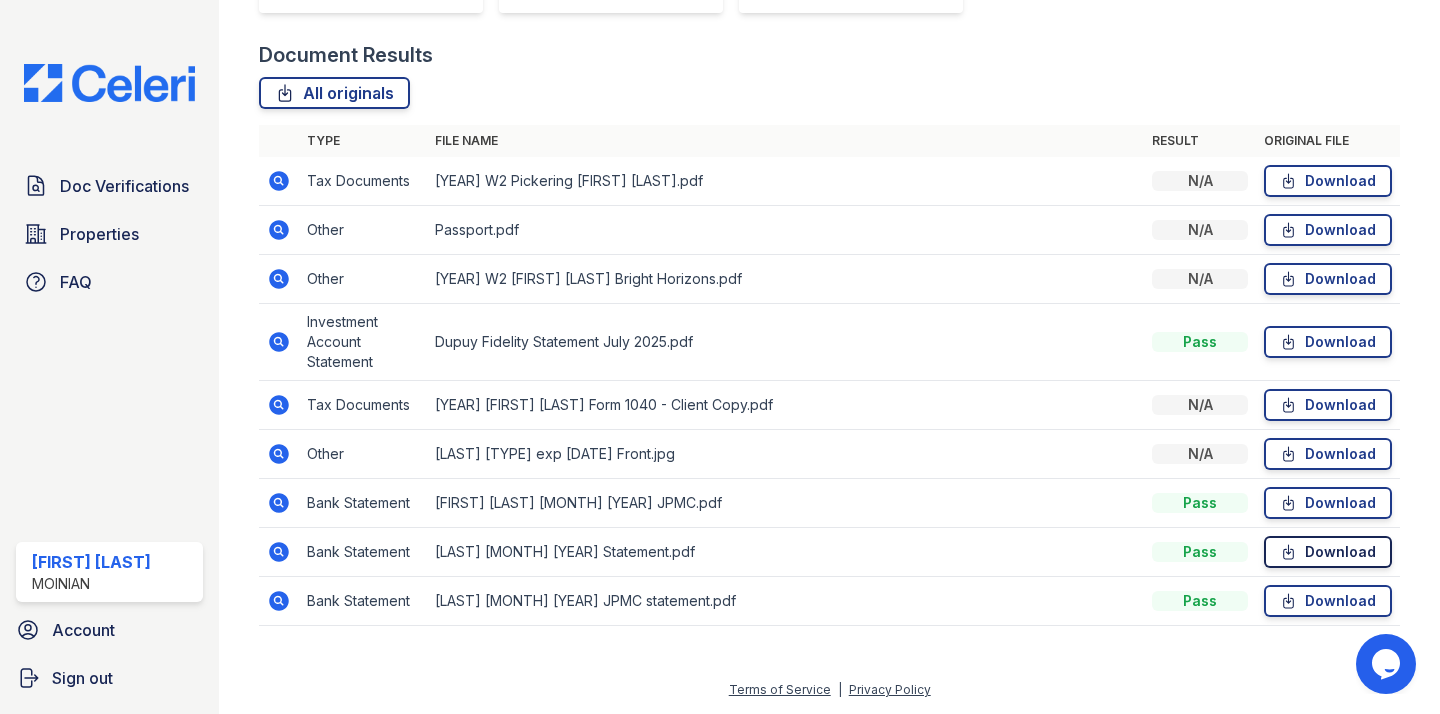 click on "Download" at bounding box center (1328, 552) 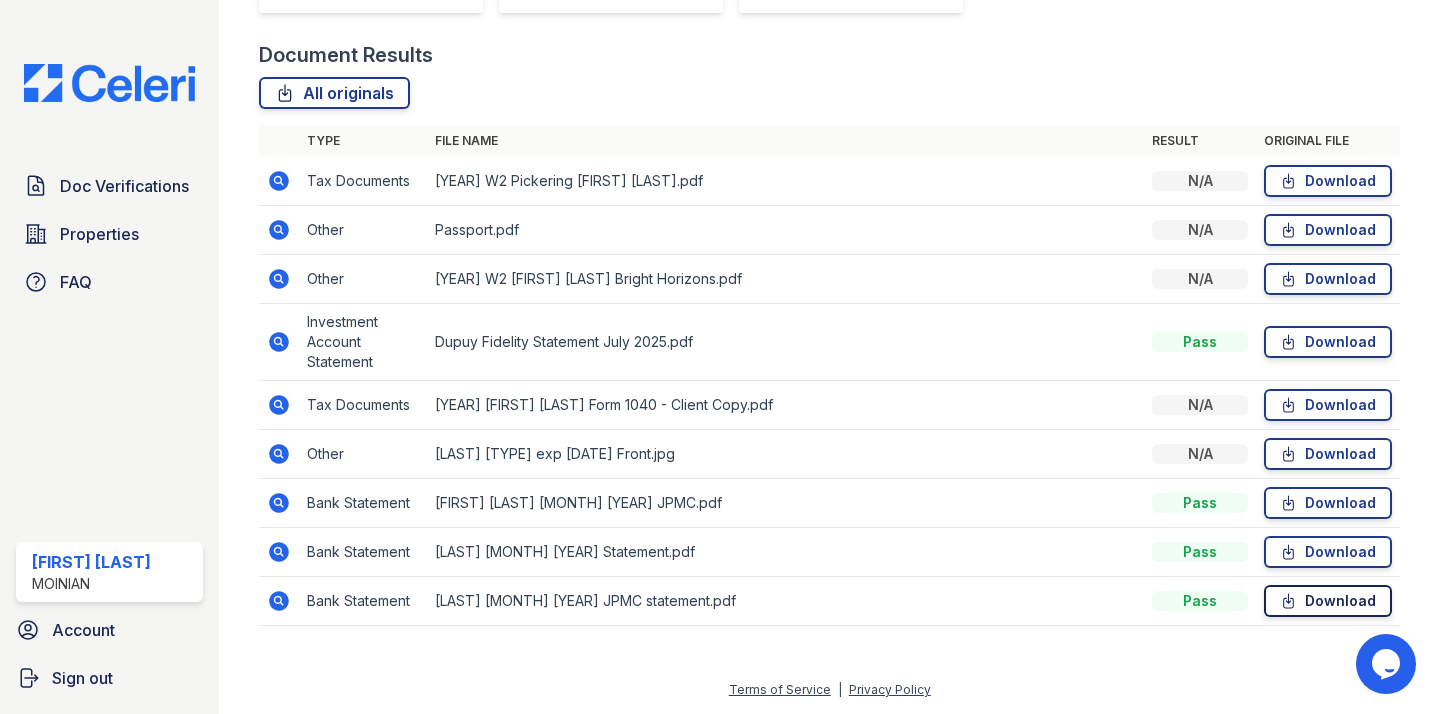 click on "Download" at bounding box center [1328, 601] 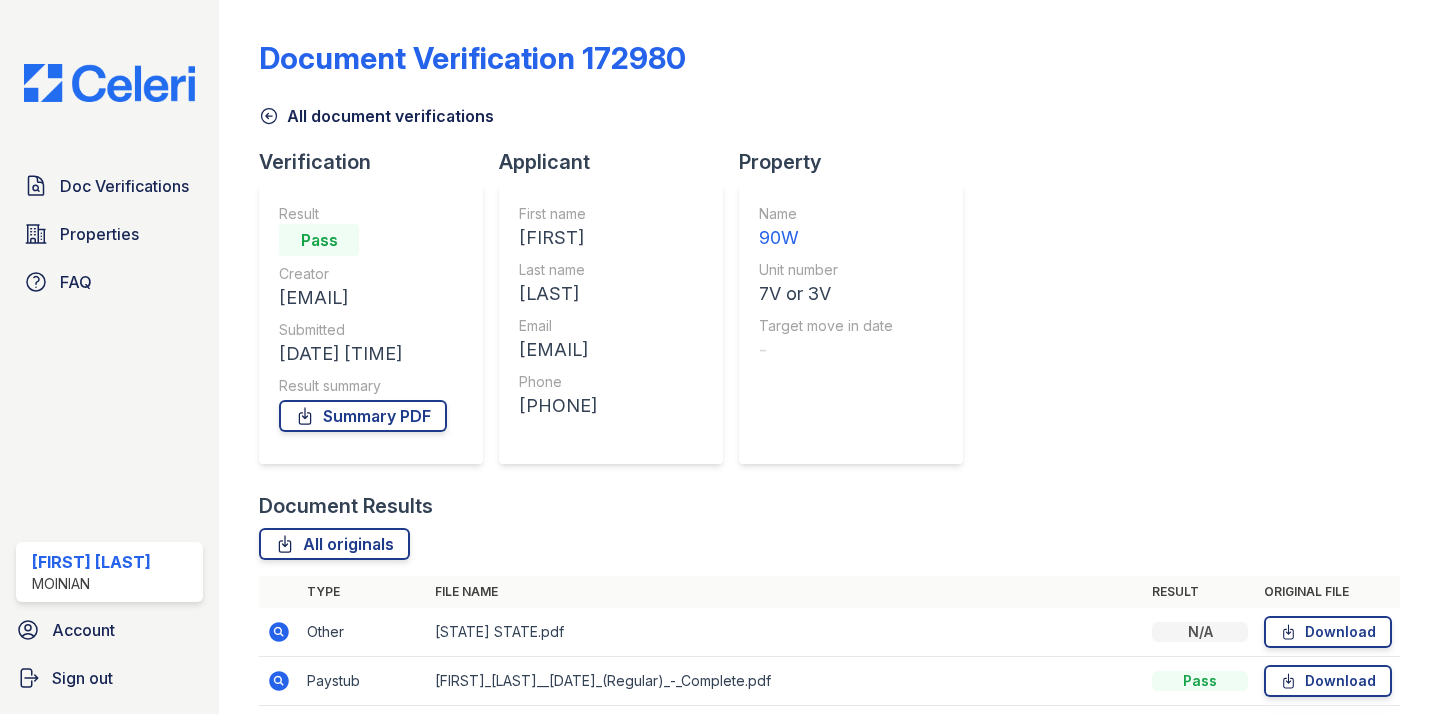 scroll, scrollTop: 0, scrollLeft: 0, axis: both 